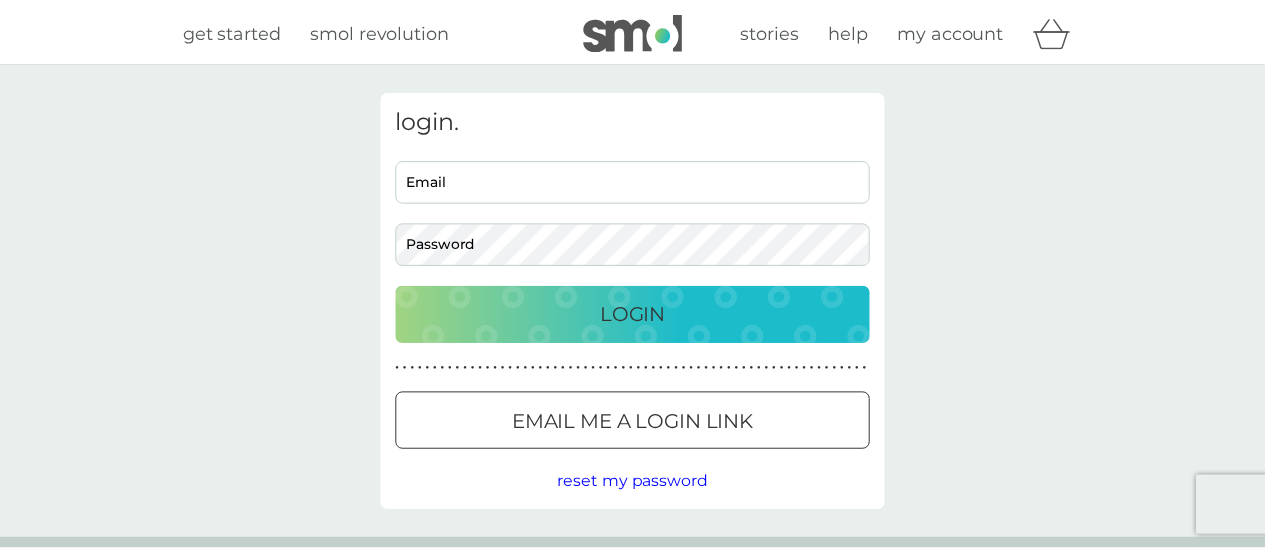 scroll, scrollTop: 0, scrollLeft: 0, axis: both 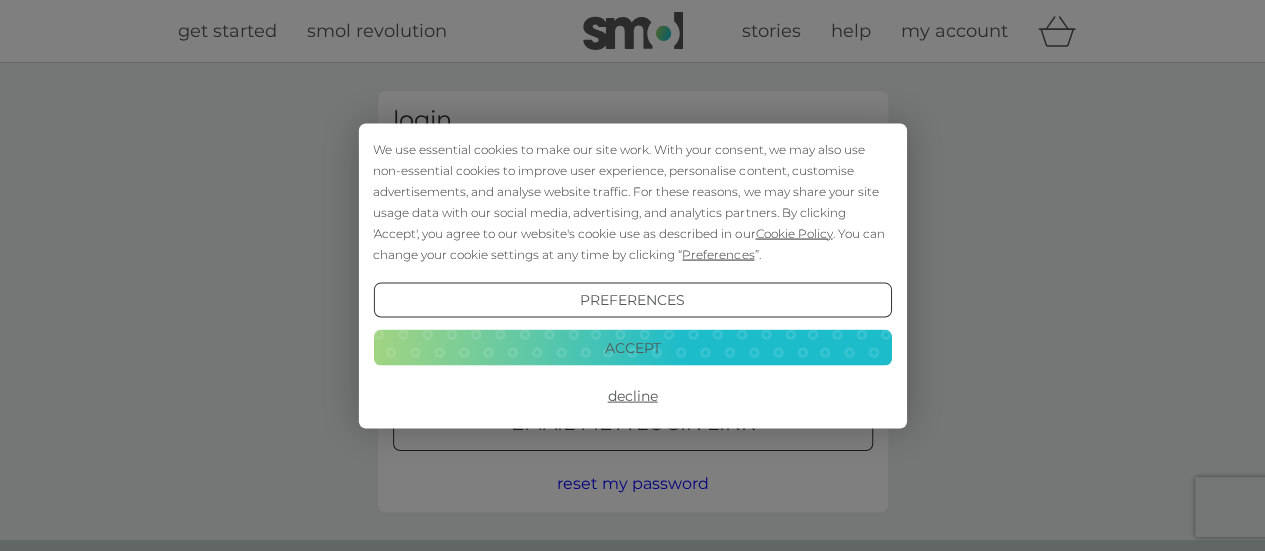 type on "[EMAIL_ADDRESS][DOMAIN_NAME]" 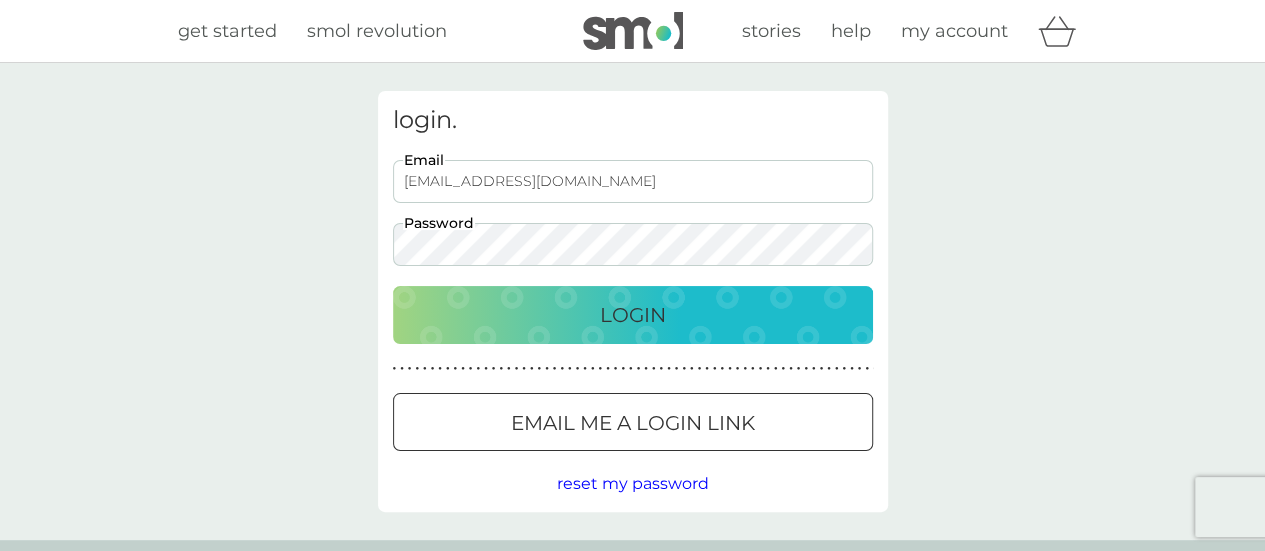 click on "Login" at bounding box center (633, 315) 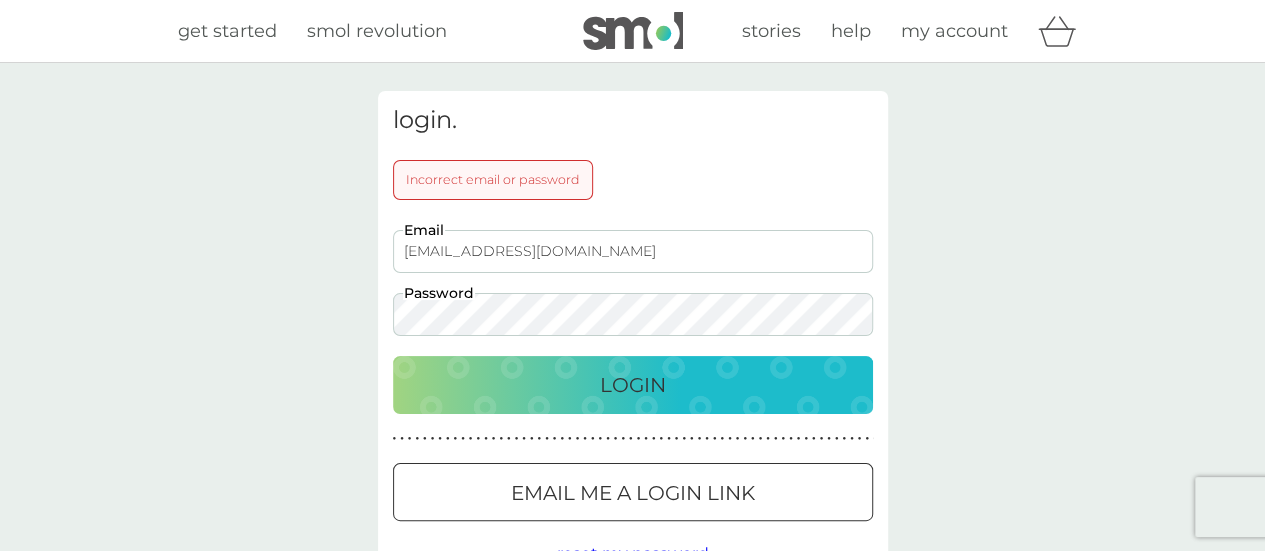 click on "login. Incorrect email or password [EMAIL_ADDRESS][DOMAIN_NAME] Email Password Login ● ● ● ● ● ● ● ● ● ● ● ● ● ● ● ● ● ● ● ● ● ● ● ● ● ● ● ● ● ● ● ● ● ● ● ● ● ● ● ● ● ● ● ● ● ● ● ● ● ● ● ● ● ● ● ● ● ● ● ● ● ● ● ● ● ● ● ● ● ● Email me a login link reset my password" at bounding box center (633, 336) 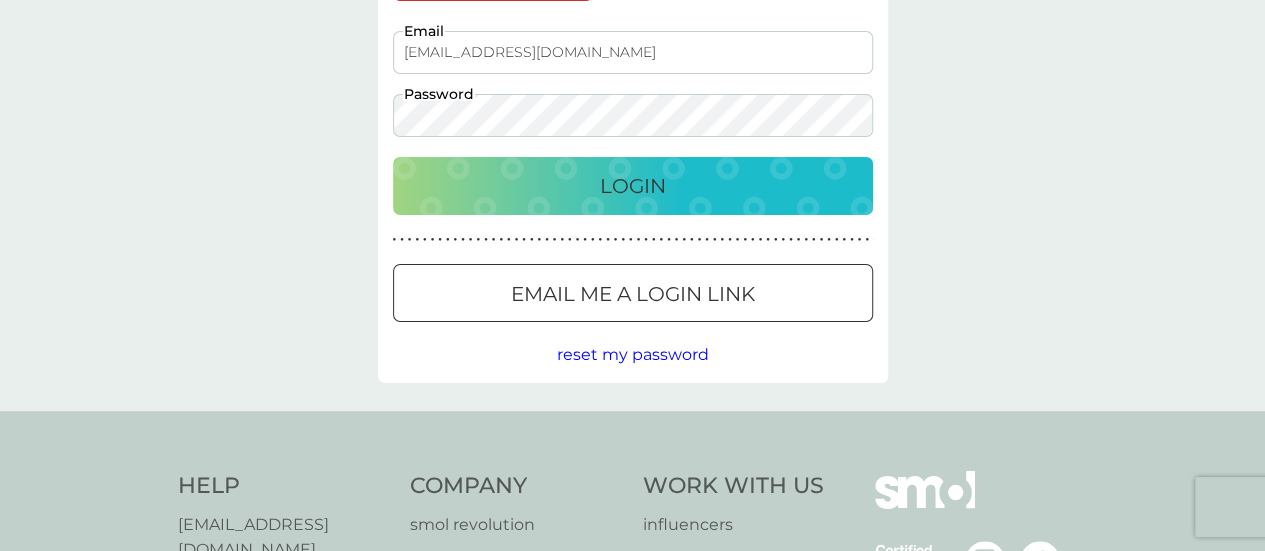 scroll, scrollTop: 200, scrollLeft: 0, axis: vertical 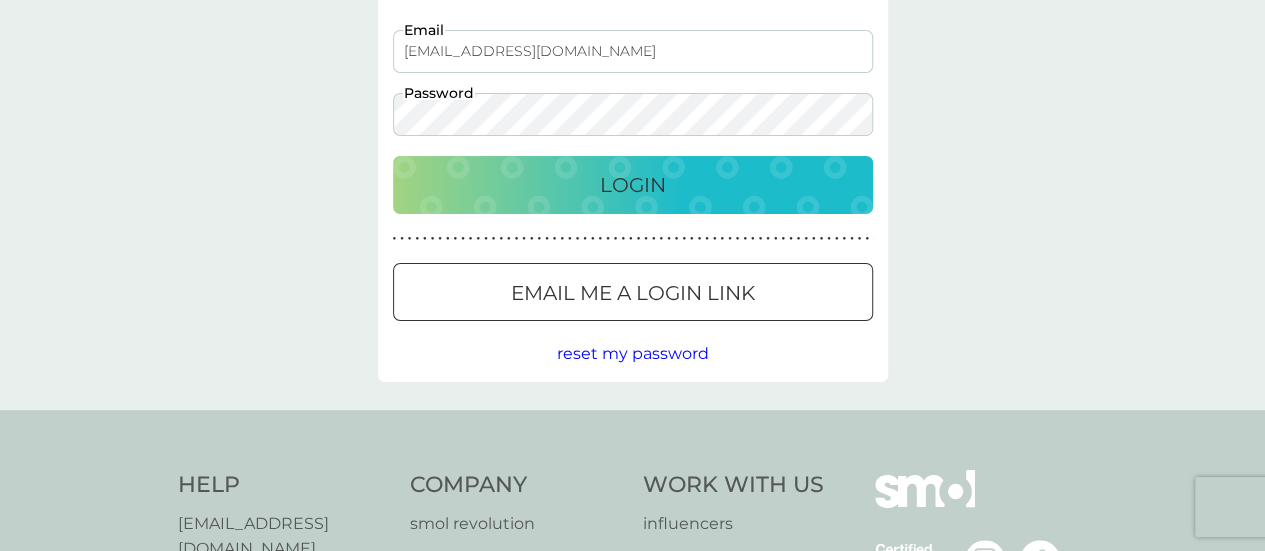 click on "reset my password" at bounding box center [633, 353] 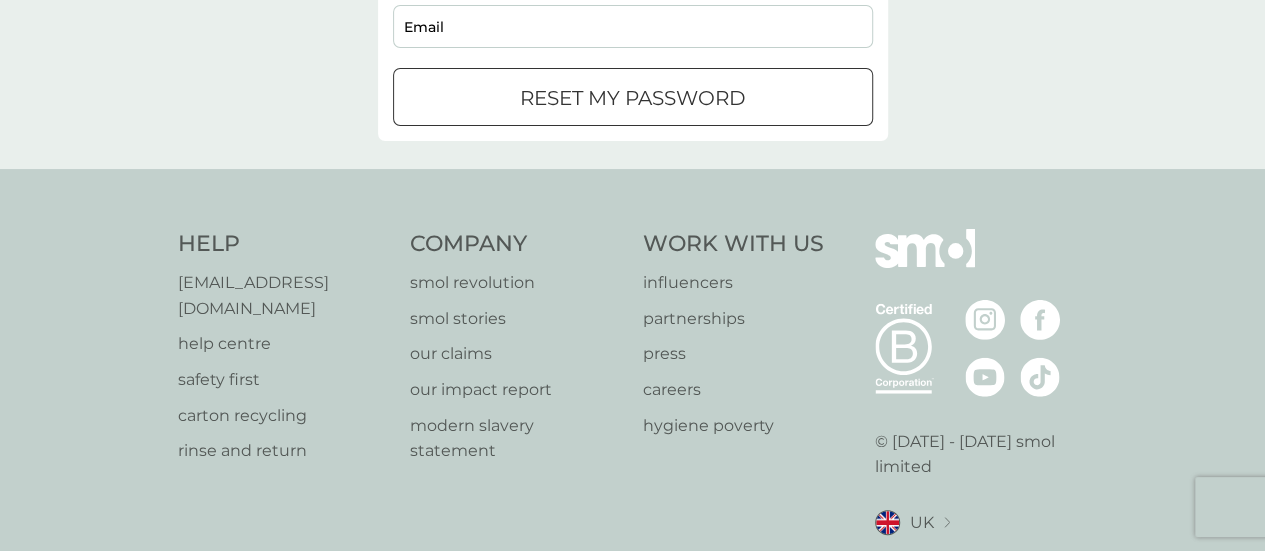 scroll, scrollTop: 0, scrollLeft: 0, axis: both 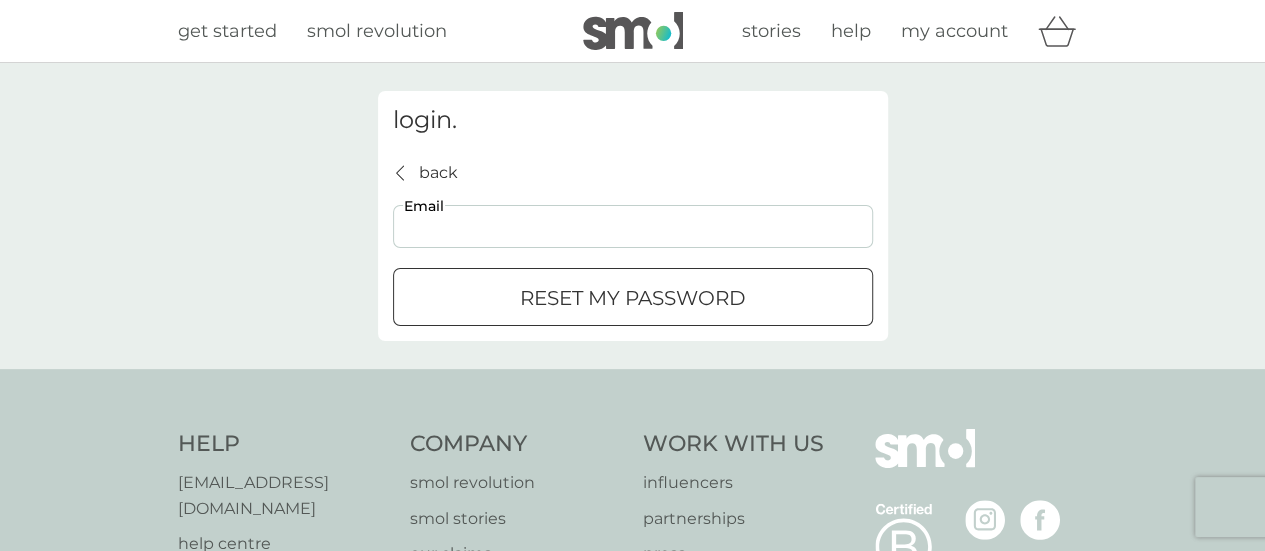 click on "Email" at bounding box center [633, 226] 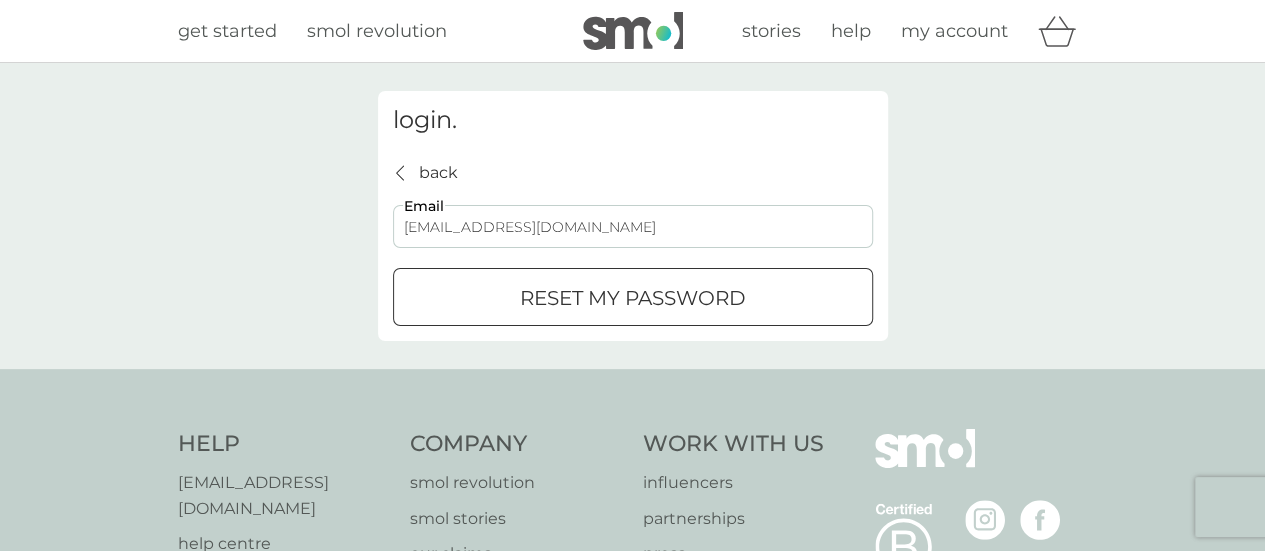 click on "reset my password" at bounding box center [633, 298] 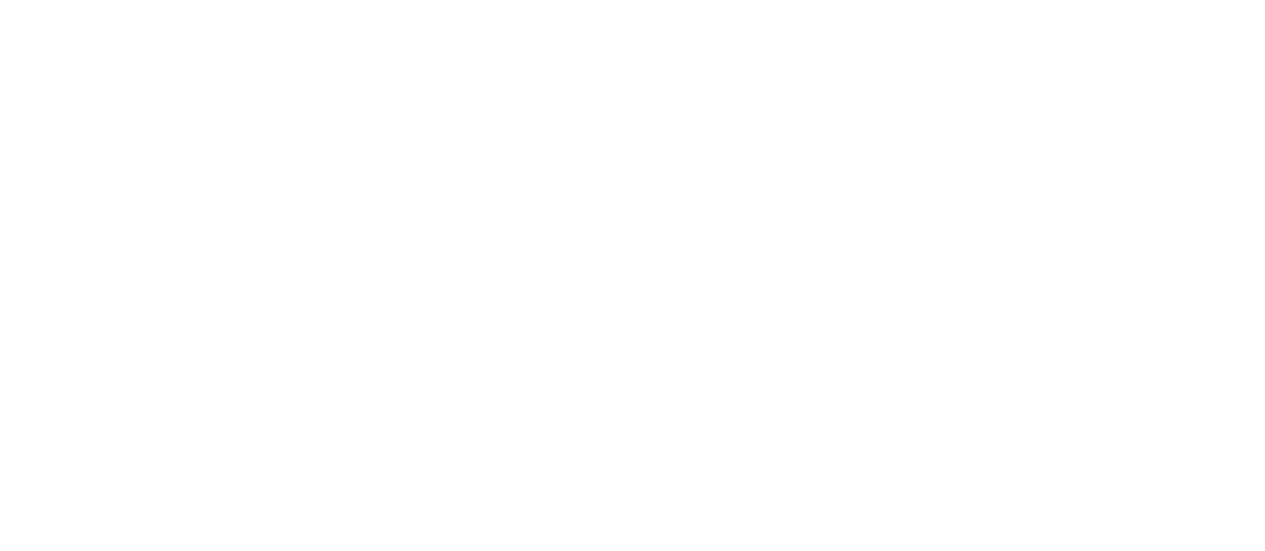 scroll, scrollTop: 0, scrollLeft: 0, axis: both 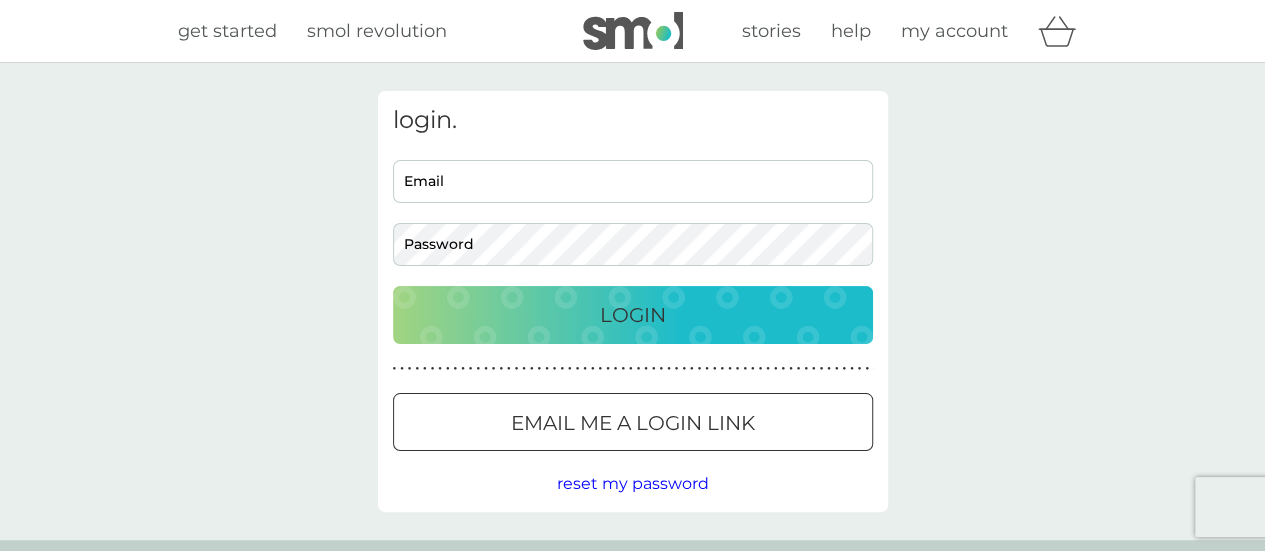 type on "magathae@gmail.com" 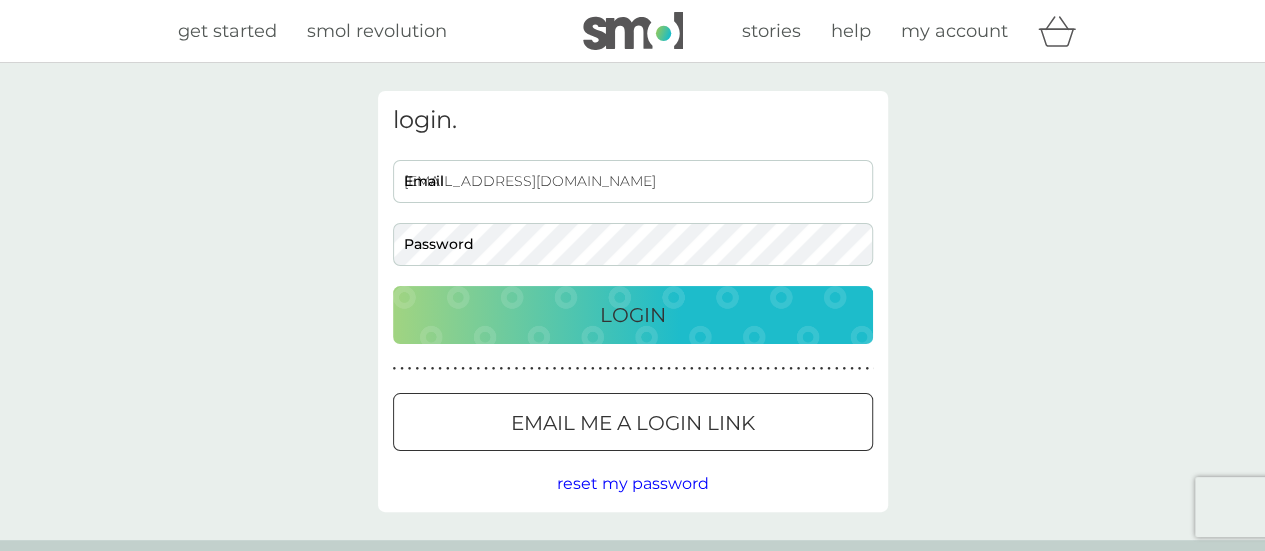 click on "Login" at bounding box center [633, 315] 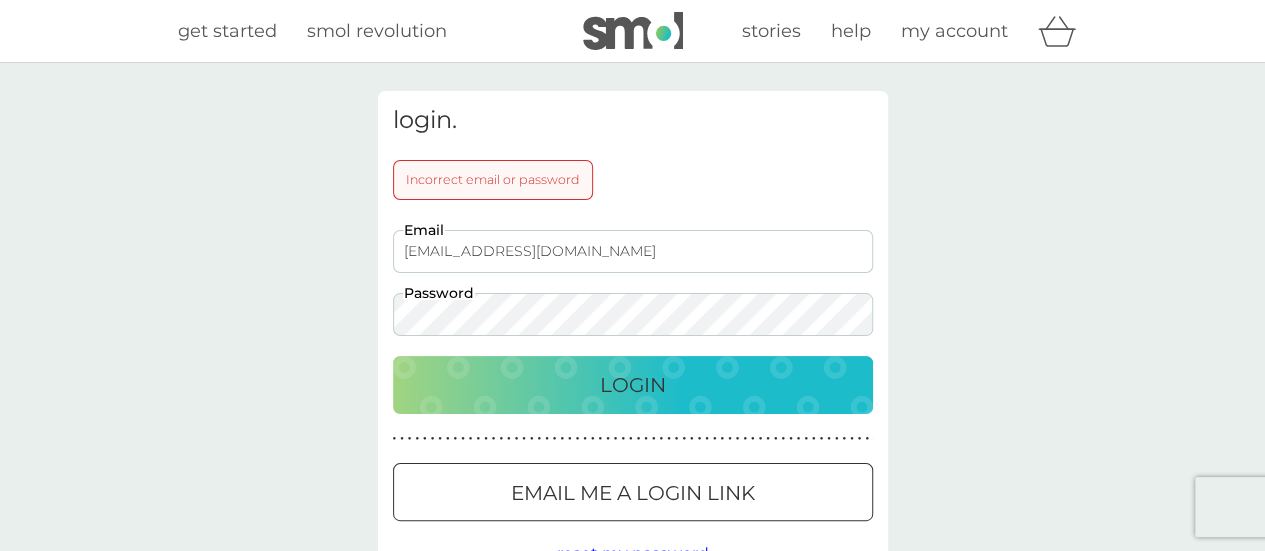click on "Email me a login link" at bounding box center (633, 493) 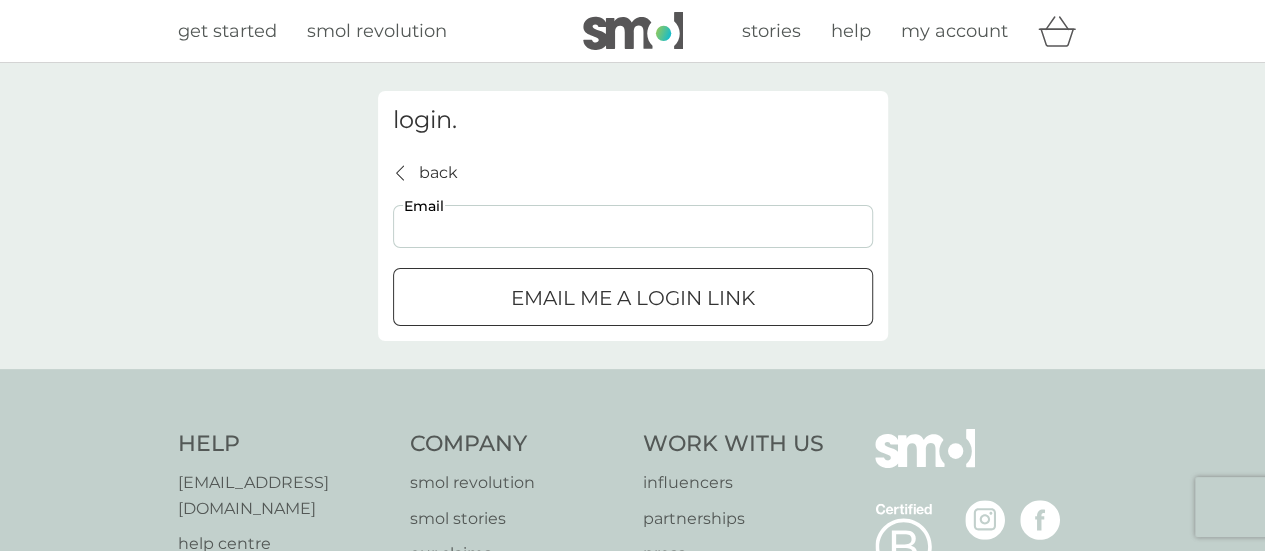 click on "Email" at bounding box center (633, 226) 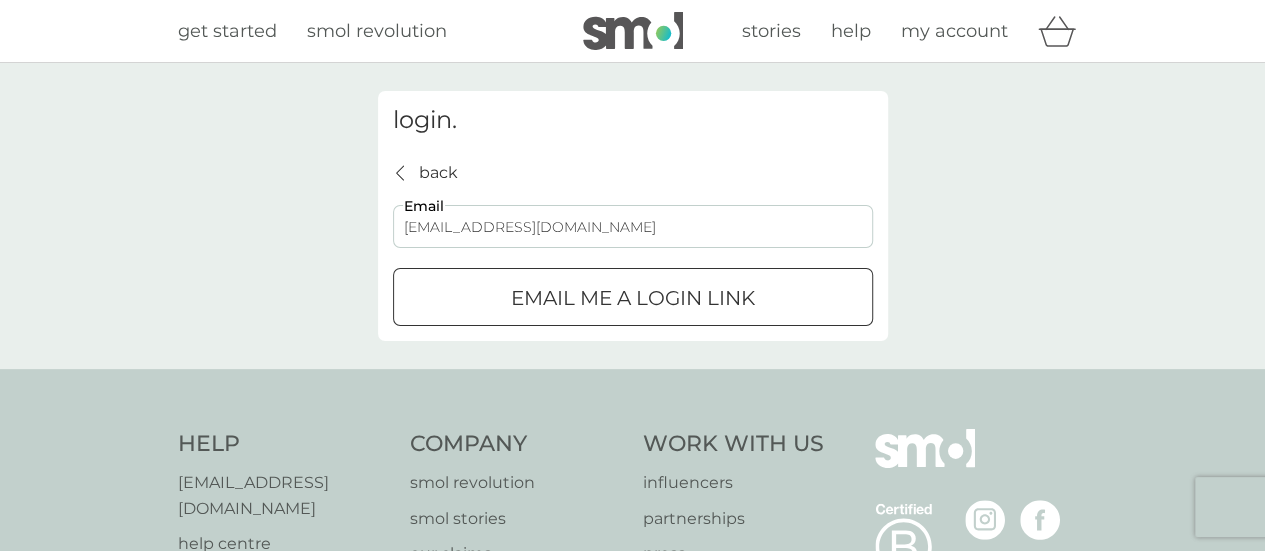 click on "Email me a login link" at bounding box center (633, 298) 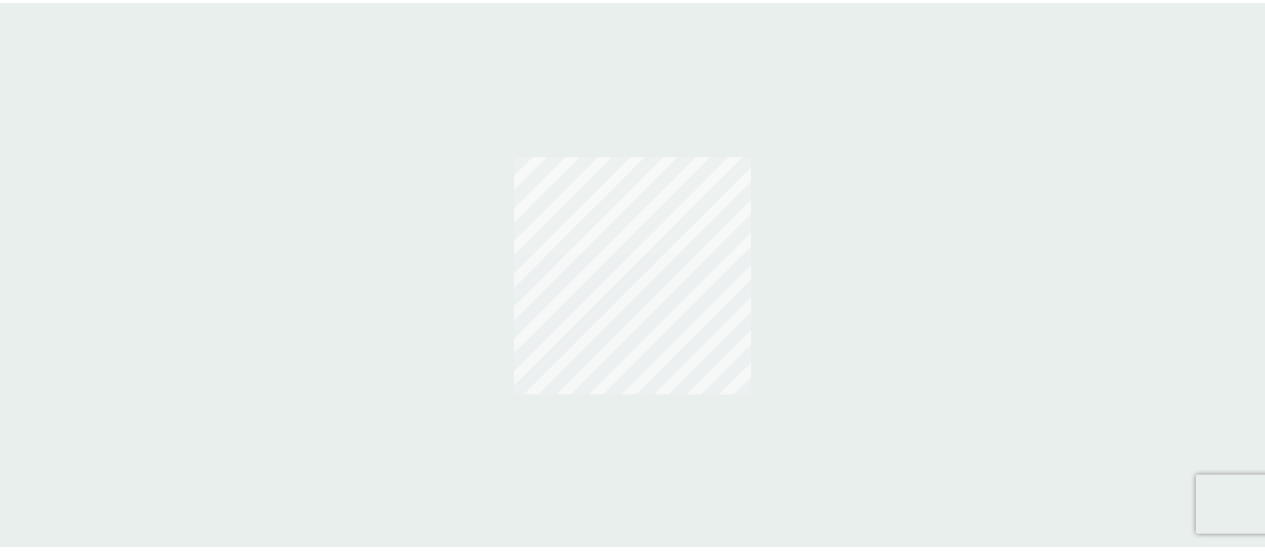 scroll, scrollTop: 0, scrollLeft: 0, axis: both 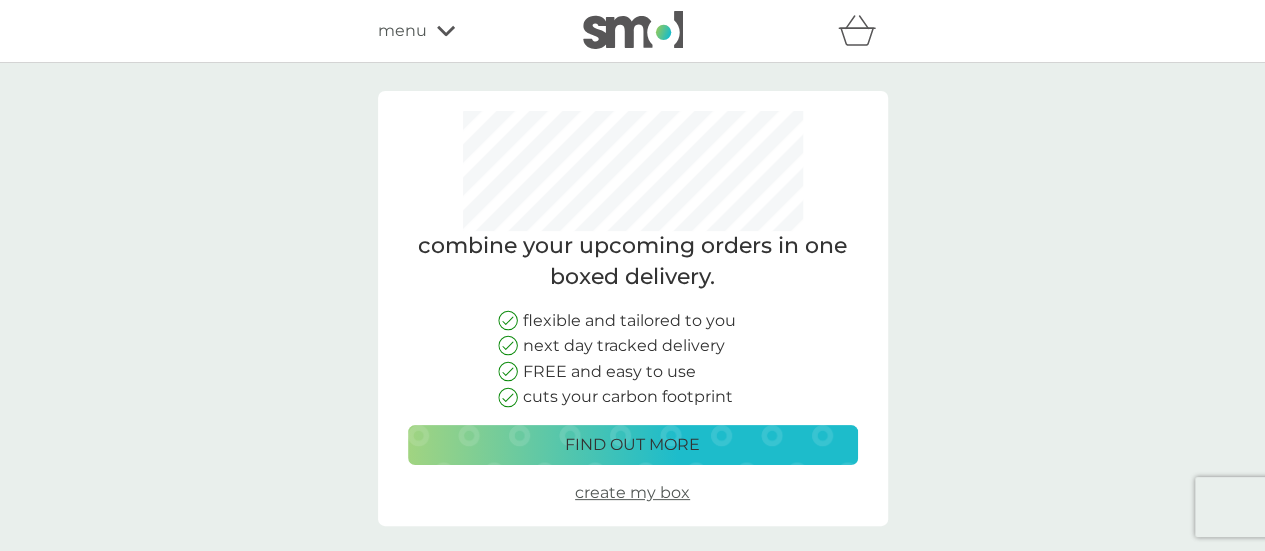 drag, startPoint x: 0, startPoint y: 0, endPoint x: 614, endPoint y: 498, distance: 790.5694 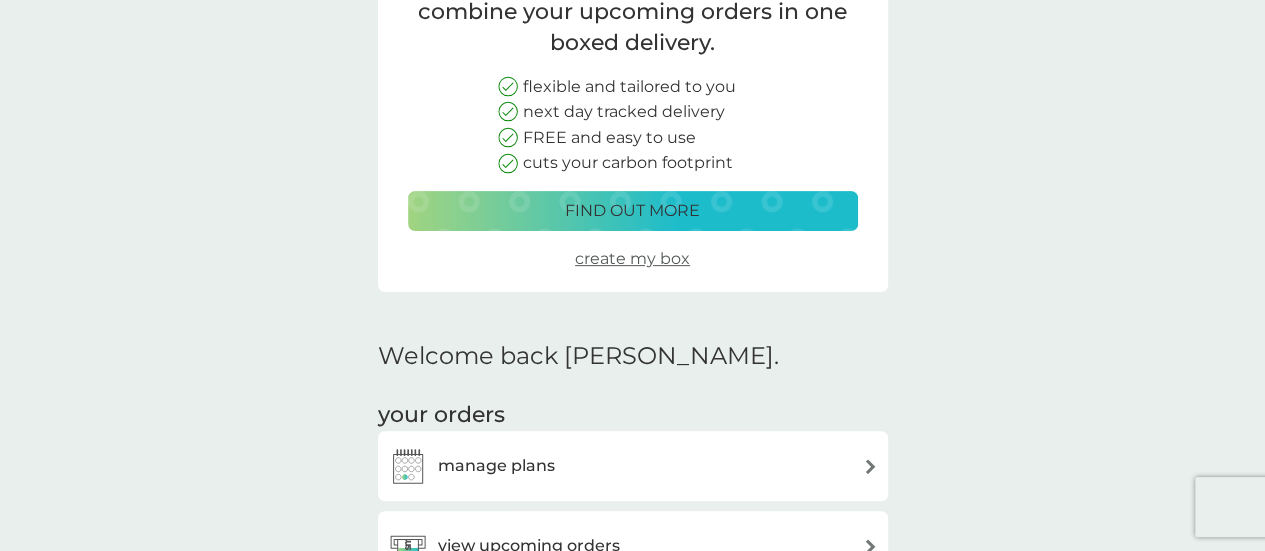 scroll, scrollTop: 300, scrollLeft: 0, axis: vertical 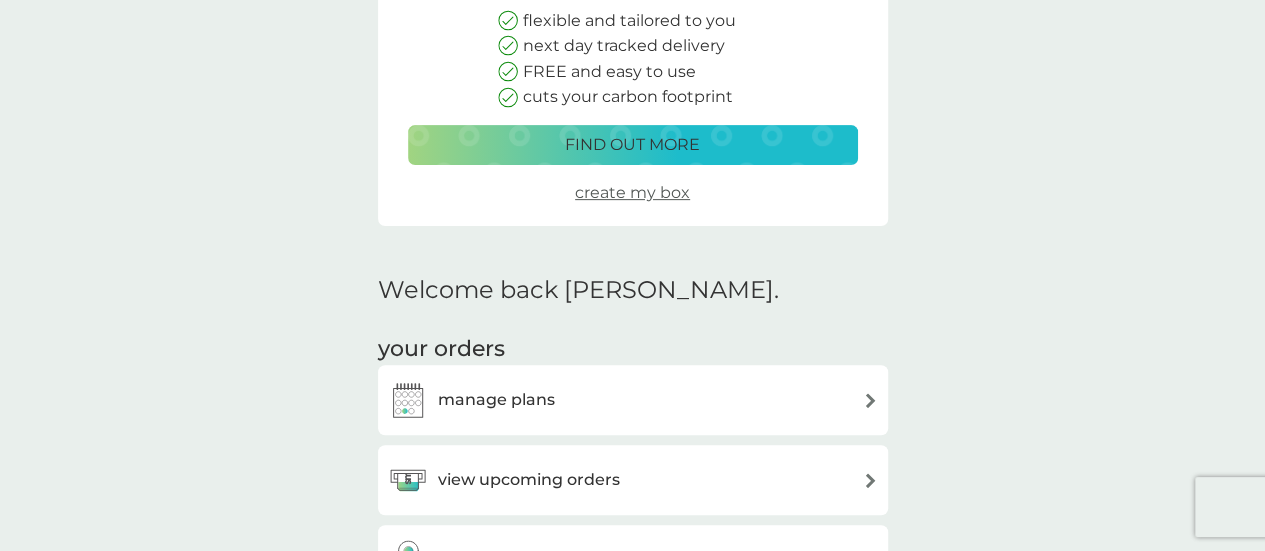 click at bounding box center [870, 400] 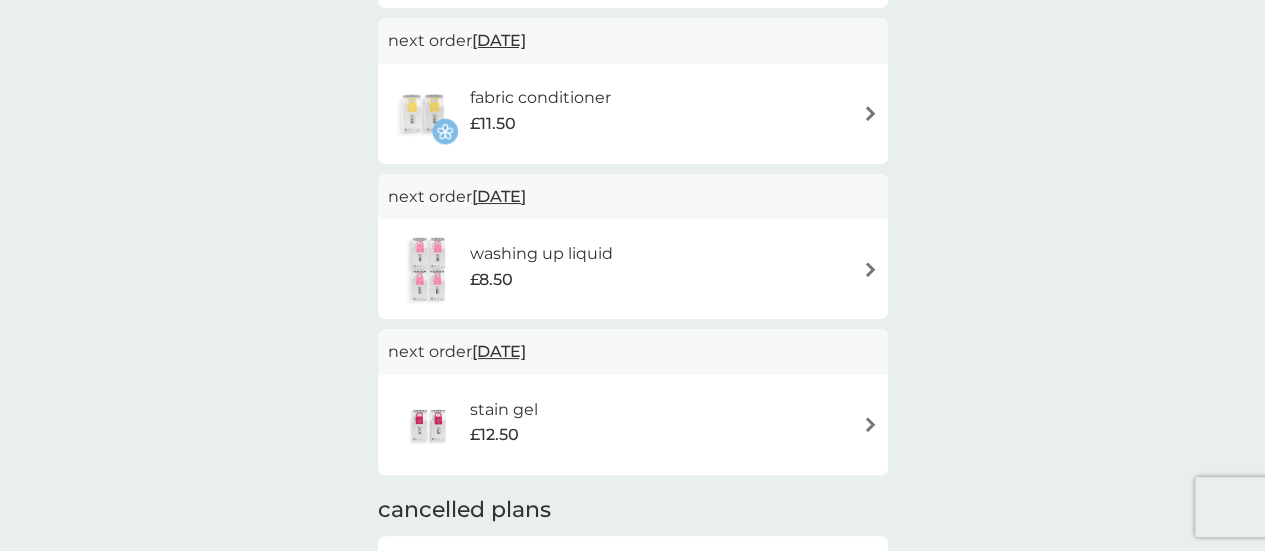 scroll, scrollTop: 900, scrollLeft: 0, axis: vertical 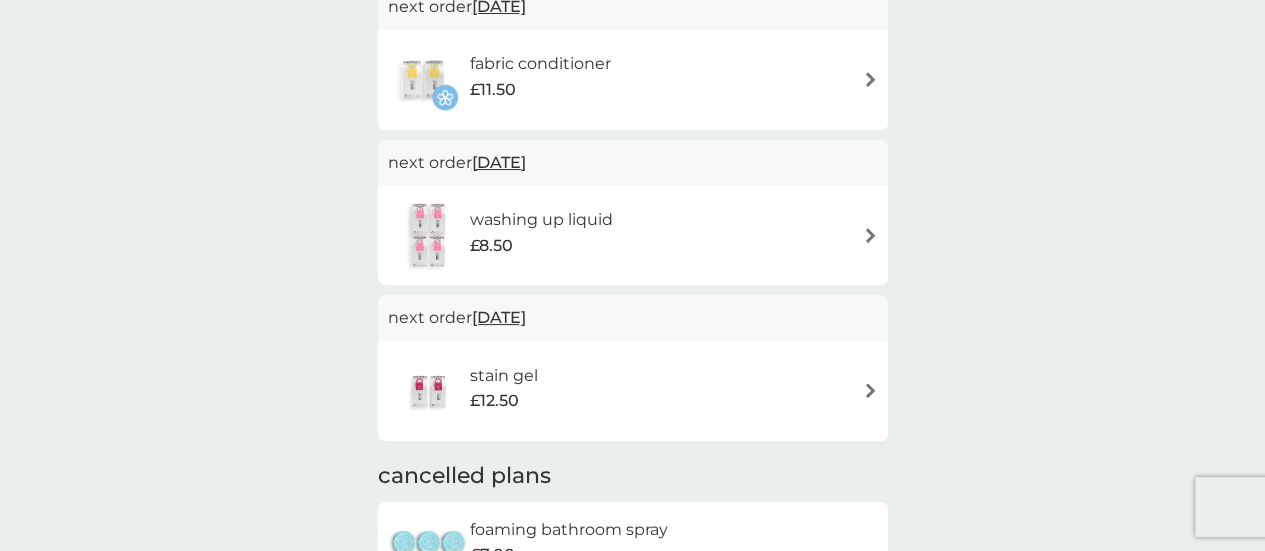 click on "stain gel £12.50" at bounding box center (633, 391) 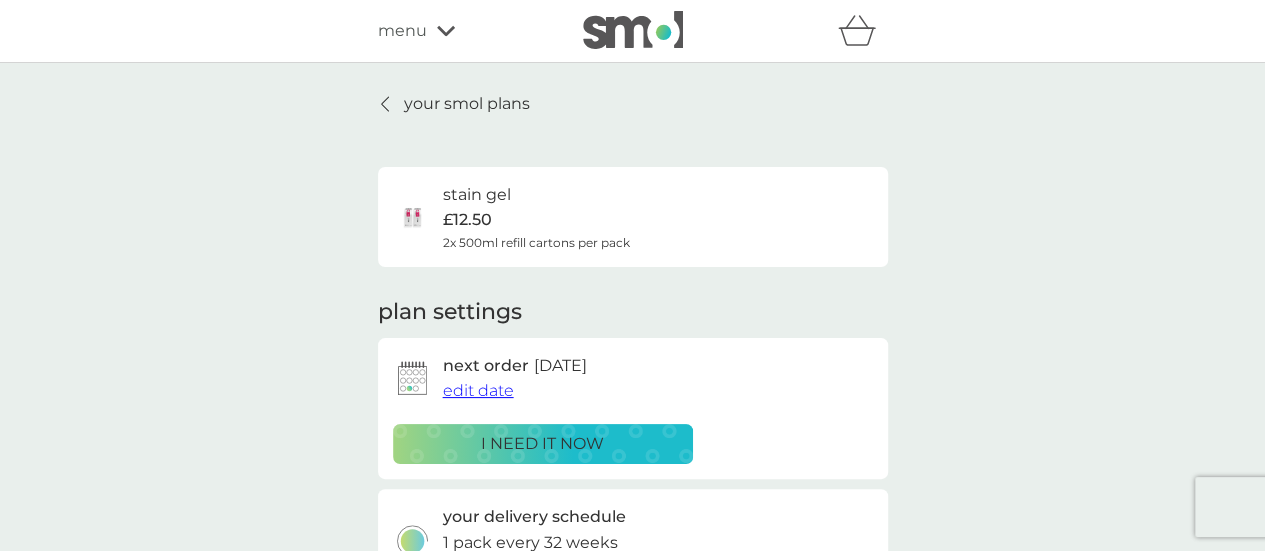 scroll, scrollTop: 100, scrollLeft: 0, axis: vertical 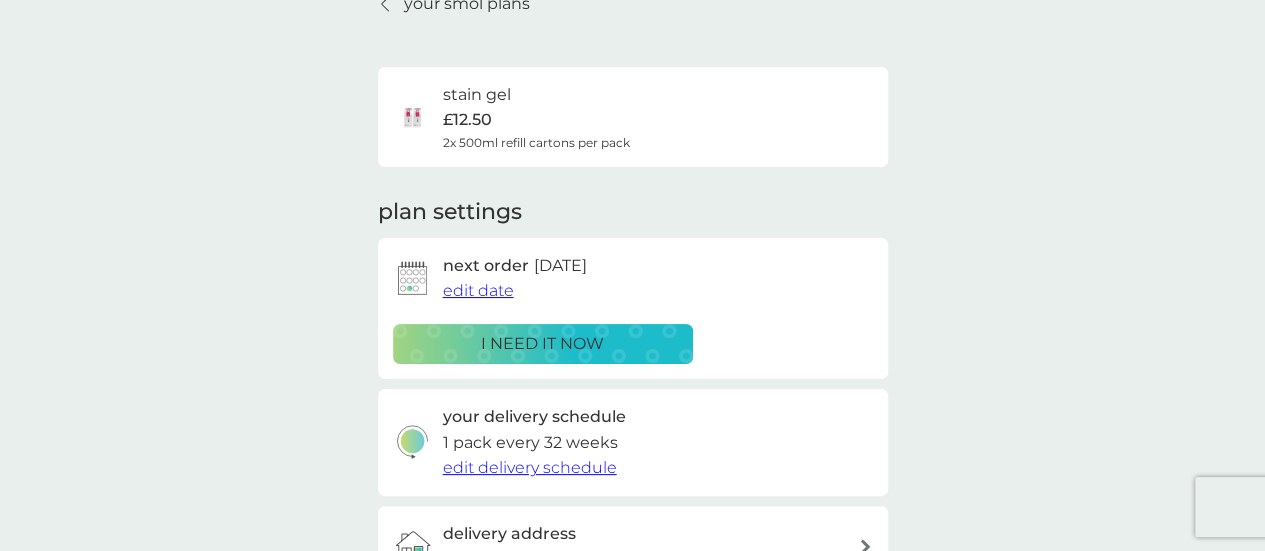 click on "stain gel £12.50 2x 500ml refill cartons per pack" at bounding box center [633, 117] 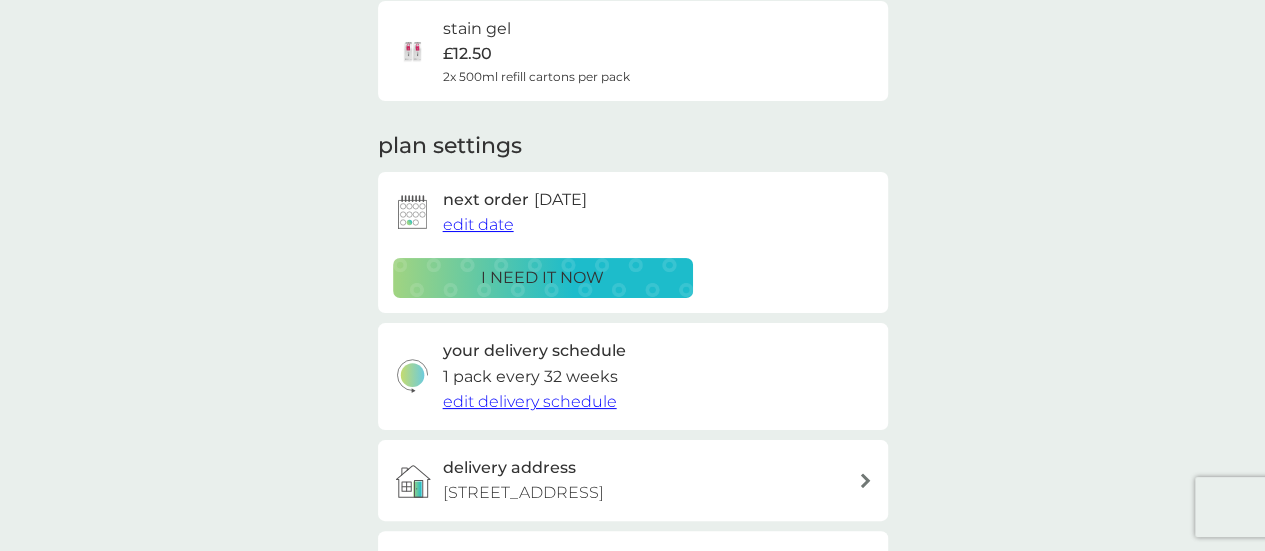 scroll, scrollTop: 200, scrollLeft: 0, axis: vertical 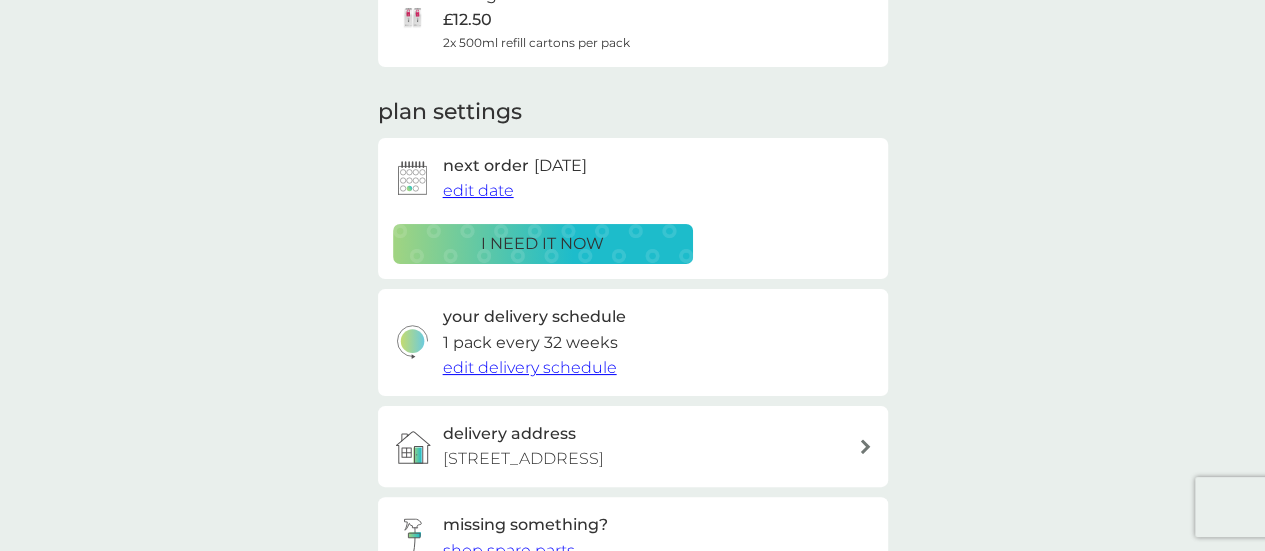 click on "edit delivery schedule" at bounding box center [530, 367] 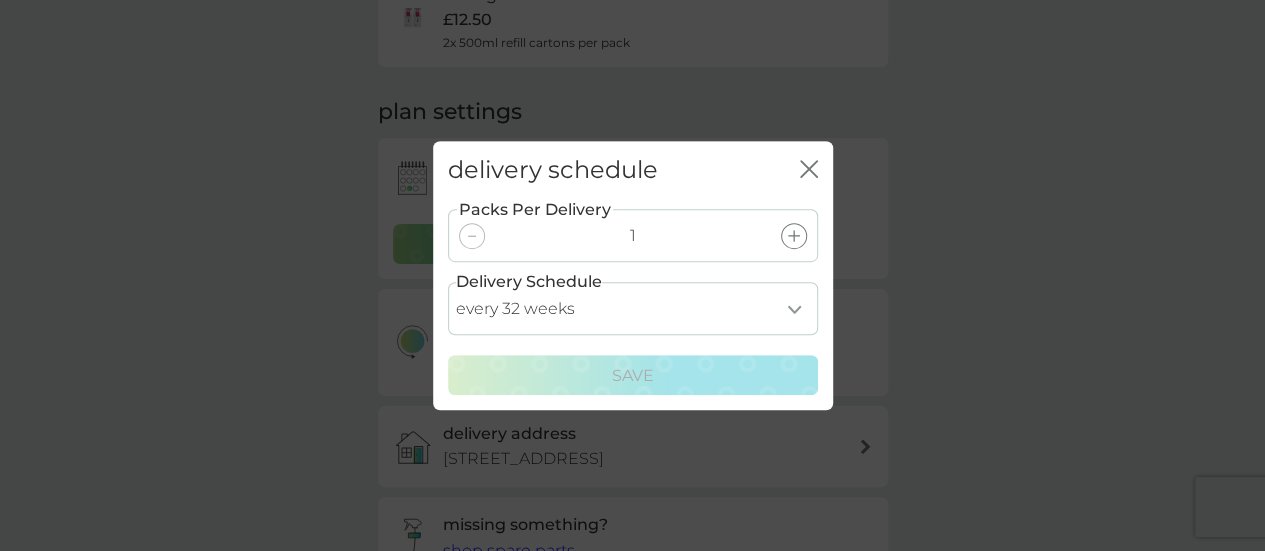click on "every 1 week every 2 weeks every 3 weeks every 4 weeks every 5 weeks every 6 weeks every 7 weeks every 8 weeks every 9 weeks every 10 weeks every 11 weeks every 12 weeks every 13 weeks every 14 weeks every 15 weeks every 16 weeks every 17 weeks every 18 weeks every 19 weeks every 20 weeks every 21 weeks every 22 weeks every 23 weeks every 24 weeks every 25 weeks every 26 weeks every 27 weeks every 28 weeks every 29 weeks every 30 weeks every 31 weeks every 32 weeks every 33 weeks every 34 weeks every 35 weeks" at bounding box center (633, 308) 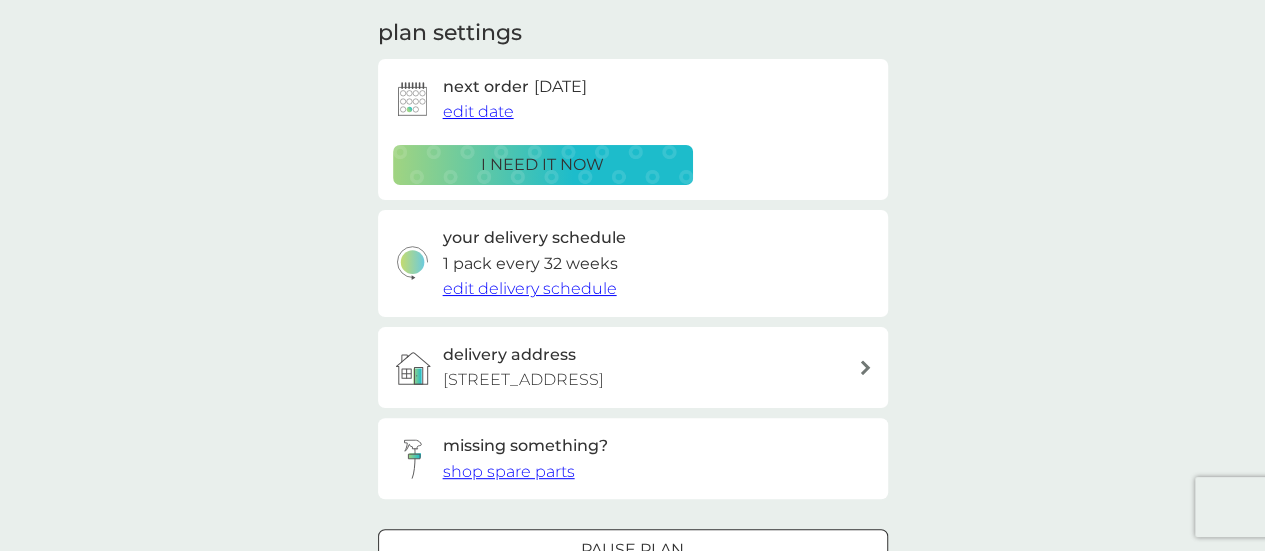 scroll, scrollTop: 0, scrollLeft: 0, axis: both 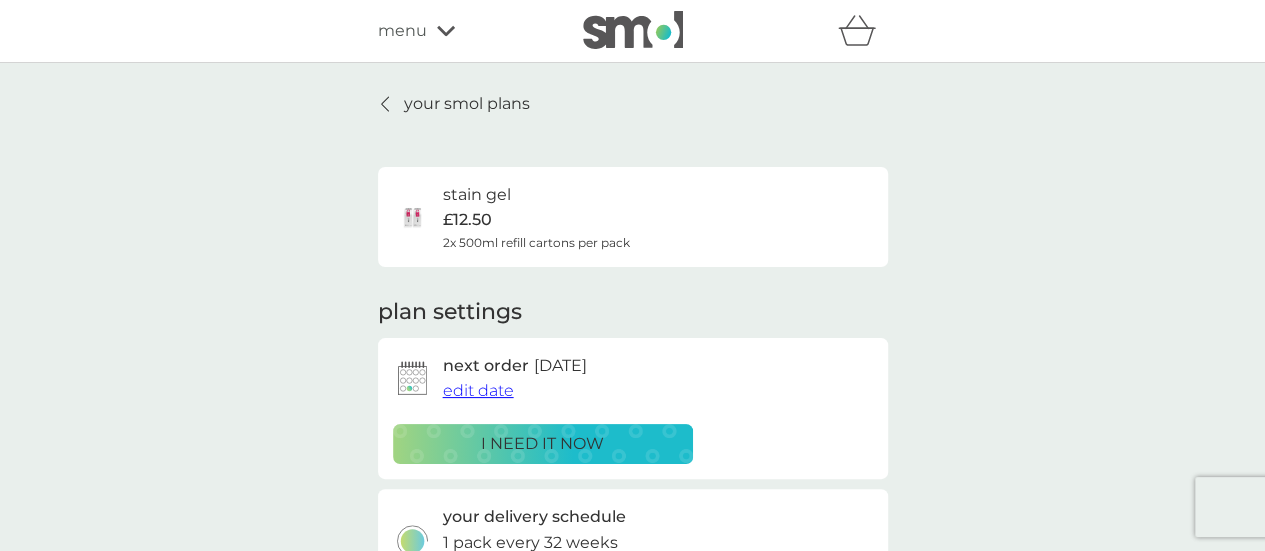 click on "menu" at bounding box center [402, 31] 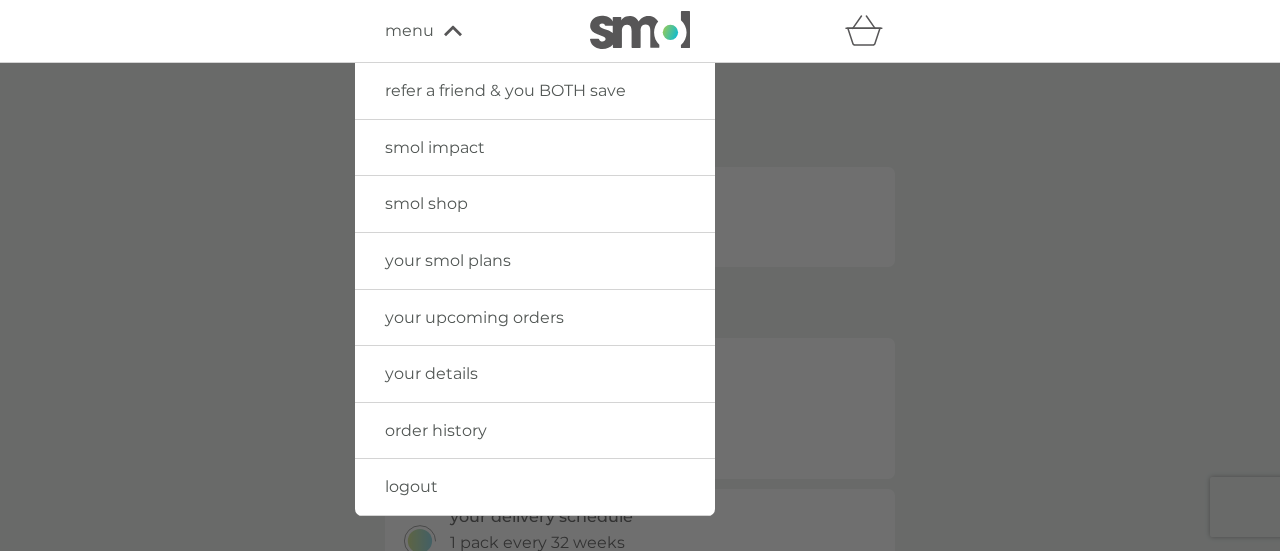 click on "your upcoming orders" at bounding box center [474, 317] 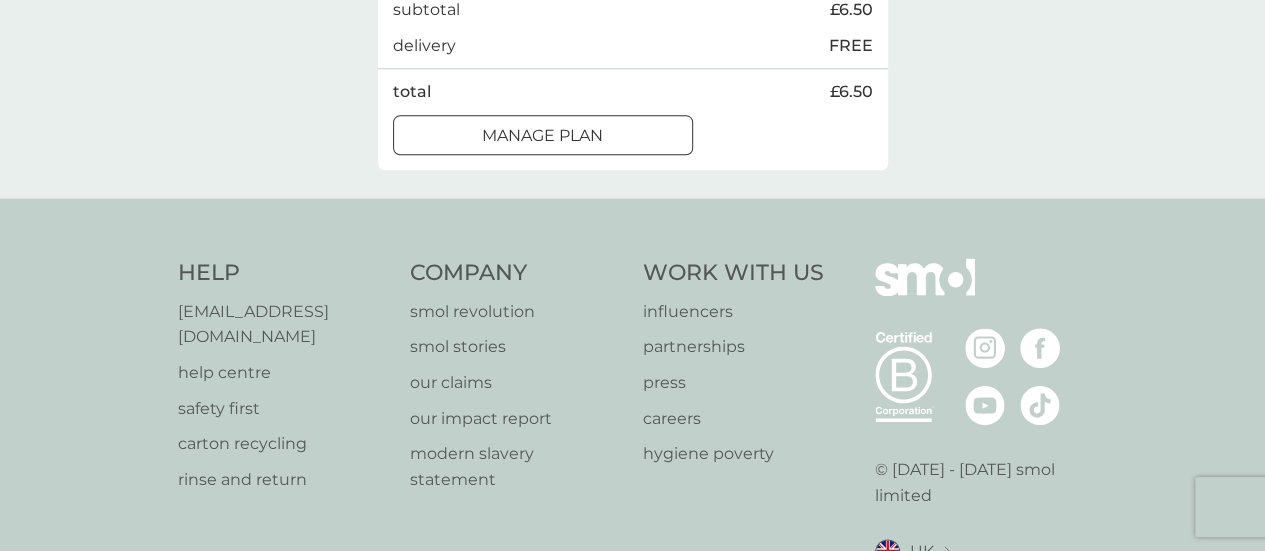 scroll, scrollTop: 1200, scrollLeft: 0, axis: vertical 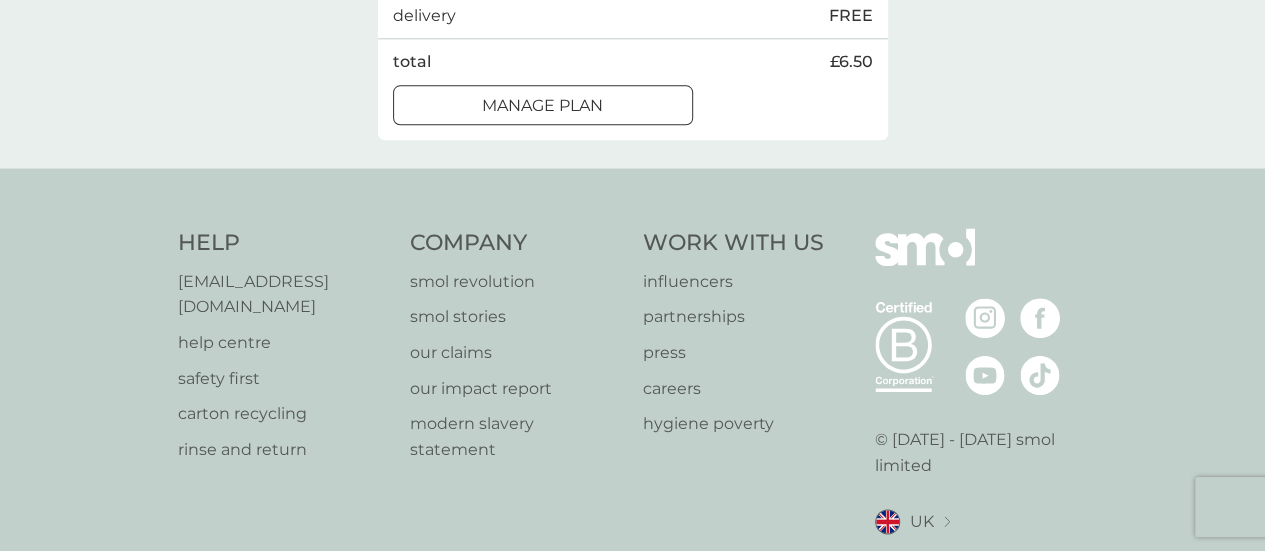 click on "help centre" at bounding box center [284, 343] 